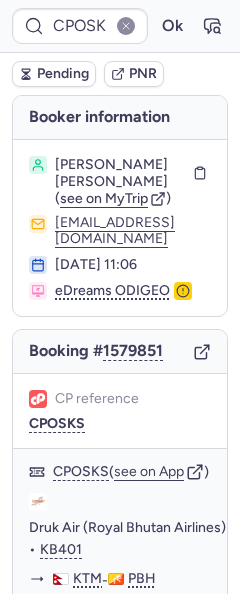 scroll, scrollTop: 0, scrollLeft: 0, axis: both 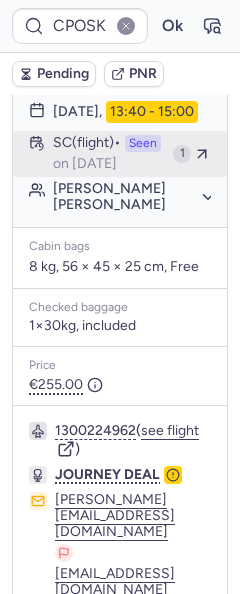 click on "SC   (flight)  Seen  on [DATE]" at bounding box center (109, 154) 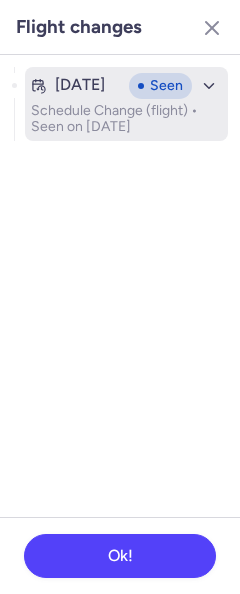 click on "Schedule Change (flight) •  Seen on [DATE]" at bounding box center [126, 119] 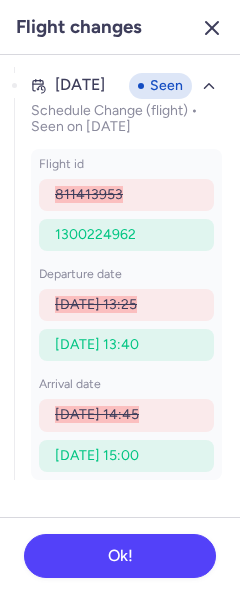 click 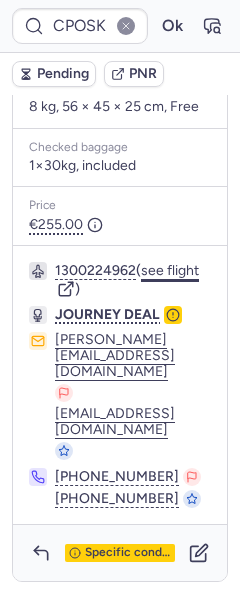 scroll, scrollTop: 722, scrollLeft: 0, axis: vertical 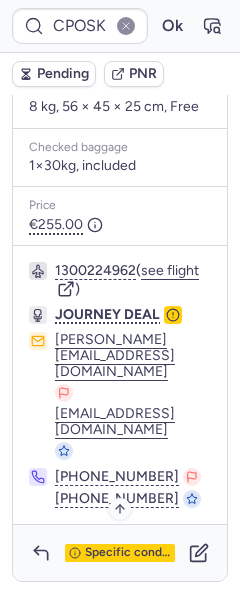 click on "Specific conditions" at bounding box center (128, 553) 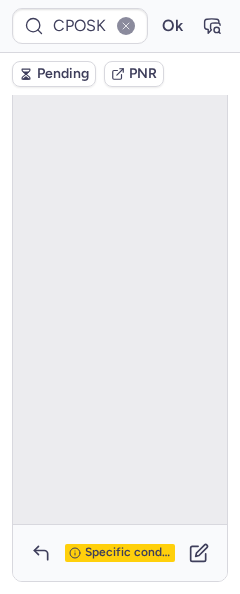 scroll, scrollTop: 186, scrollLeft: 0, axis: vertical 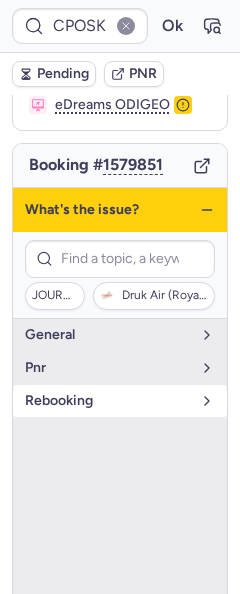 click on "rebooking" at bounding box center (108, 401) 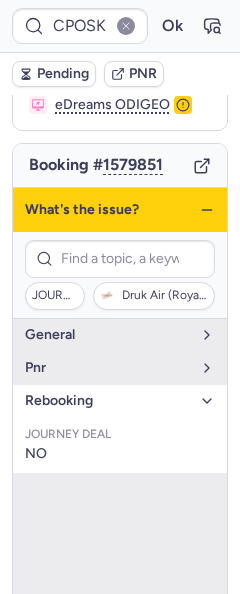 click 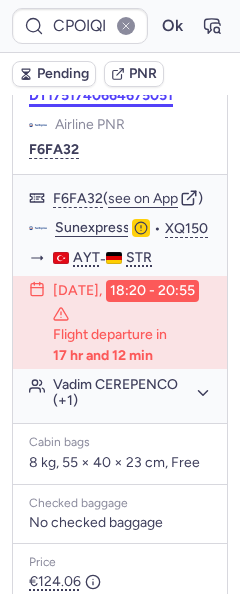 scroll, scrollTop: 300, scrollLeft: 0, axis: vertical 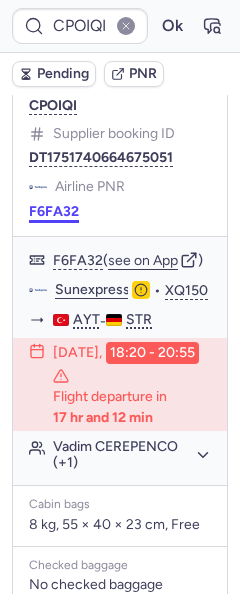 click on "F6FA32" at bounding box center [54, 212] 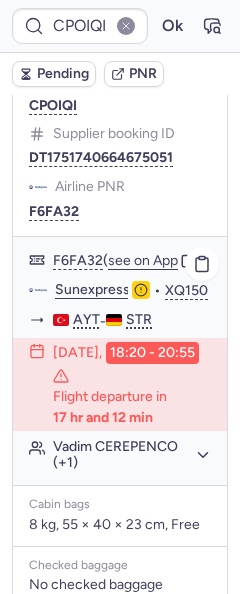 click on "Sunexpress" 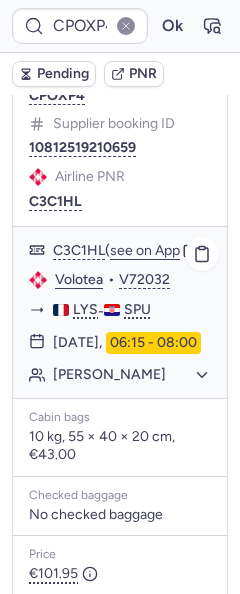 scroll, scrollTop: 500, scrollLeft: 0, axis: vertical 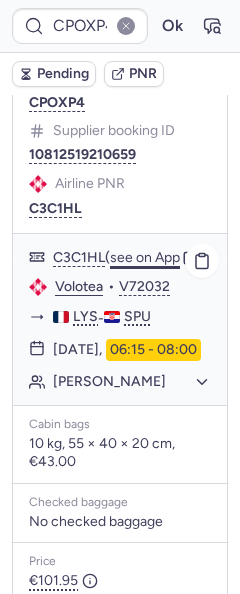 click on "see on App" 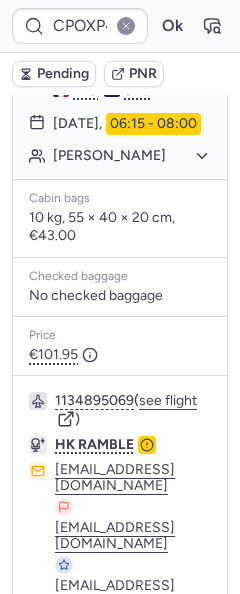 scroll, scrollTop: 700, scrollLeft: 0, axis: vertical 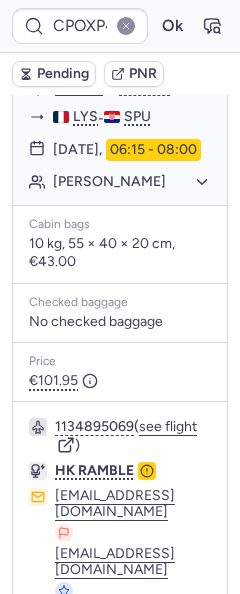 click on "10 kg, 55 × 40 × 20 cm, €43.00" at bounding box center [120, 253] 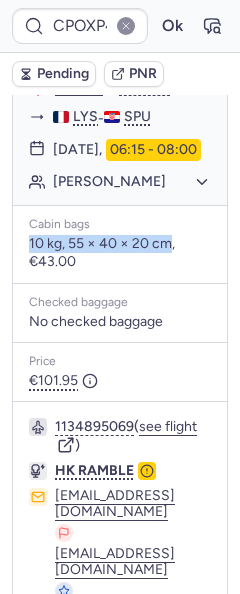 drag, startPoint x: 30, startPoint y: 307, endPoint x: 161, endPoint y: 311, distance: 131.06105 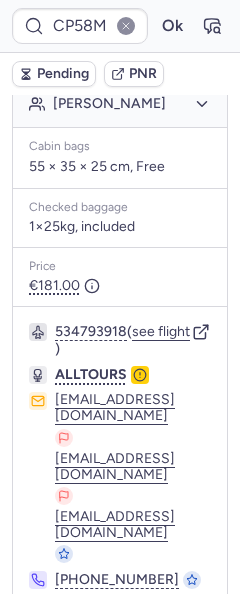 scroll, scrollTop: 900, scrollLeft: 0, axis: vertical 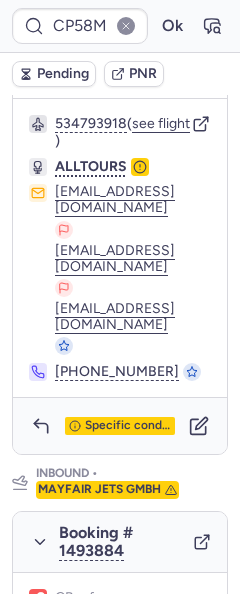 click on "Specific conditions" at bounding box center (120, 426) 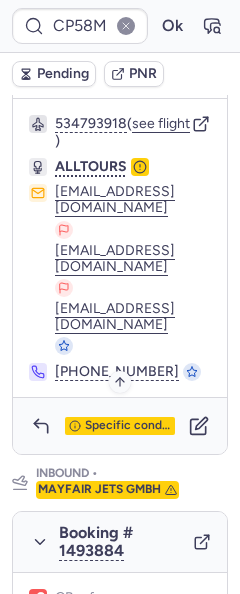 click on "Specific conditions" at bounding box center [128, 426] 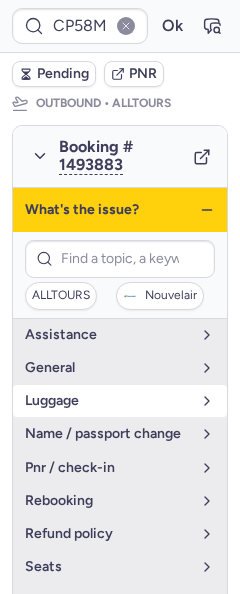click on "luggage" at bounding box center (108, 401) 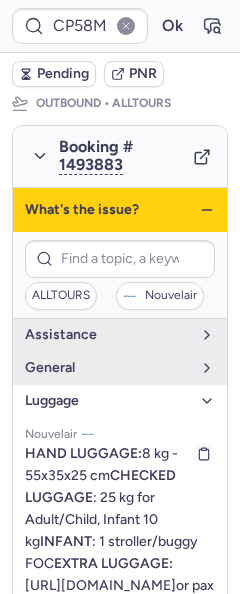 scroll, scrollTop: 80, scrollLeft: 0, axis: vertical 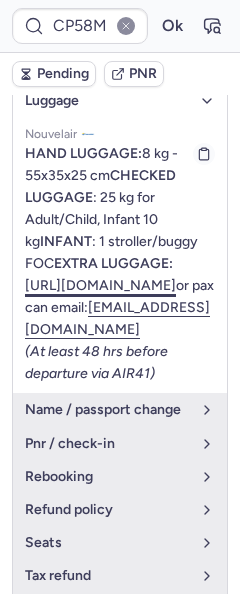click on "[URL][DOMAIN_NAME]" at bounding box center [100, 285] 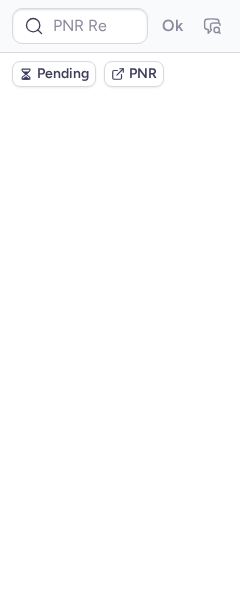 scroll, scrollTop: 666, scrollLeft: 0, axis: vertical 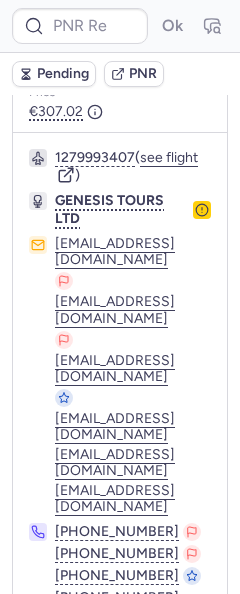 type on "CPQ2RL" 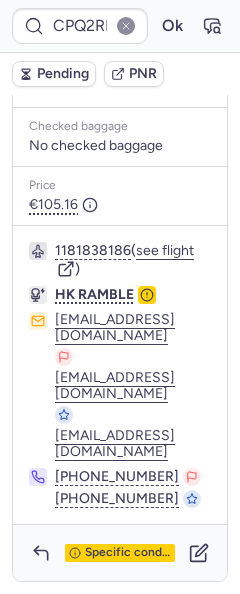 scroll, scrollTop: 747, scrollLeft: 0, axis: vertical 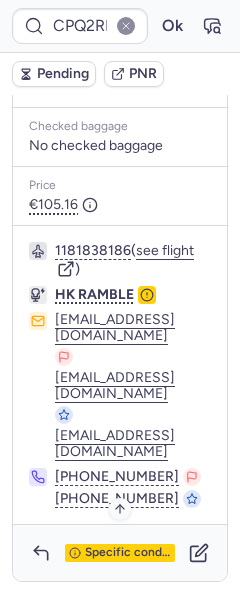 click on "Specific conditions" at bounding box center (128, 553) 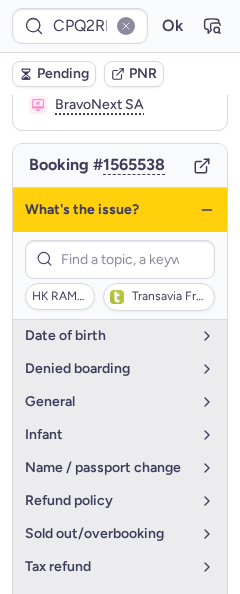 click 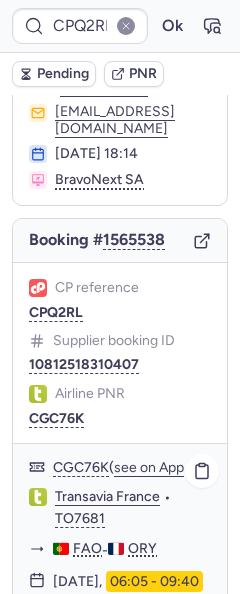 scroll, scrollTop: 100, scrollLeft: 0, axis: vertical 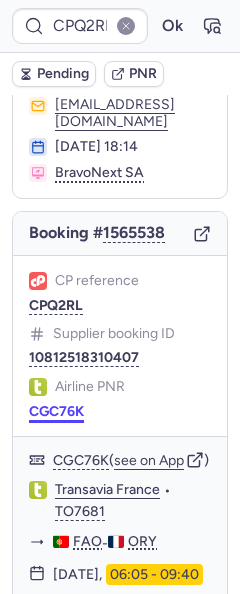 click on "CGC76K" at bounding box center (56, 412) 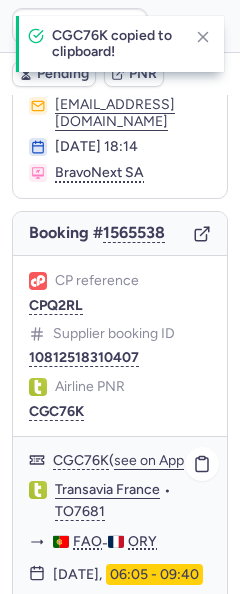 click on "Transavia France" 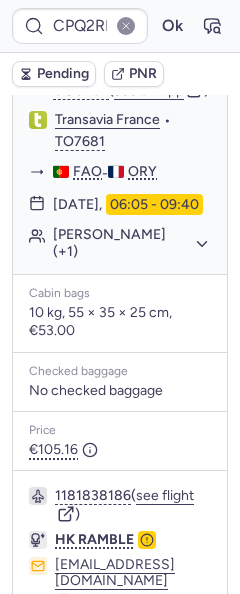 scroll, scrollTop: 500, scrollLeft: 0, axis: vertical 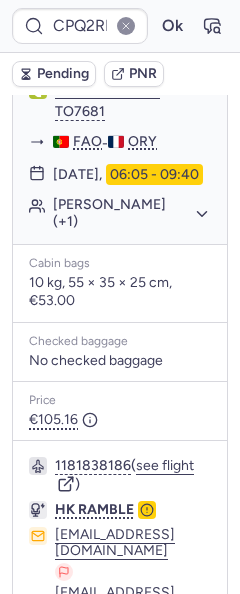 click on "[PERSON_NAME] (+1)" 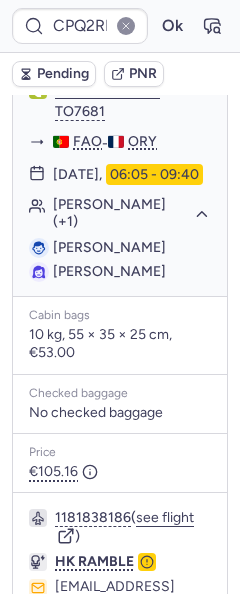 click on "[PERSON_NAME]" at bounding box center [109, 247] 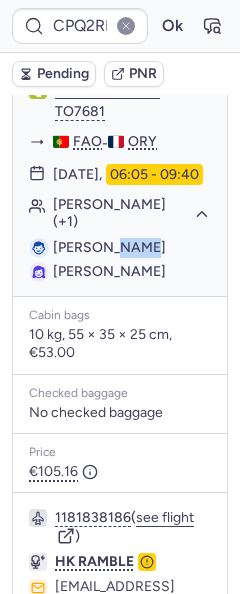 click on "[PERSON_NAME]" at bounding box center [109, 247] 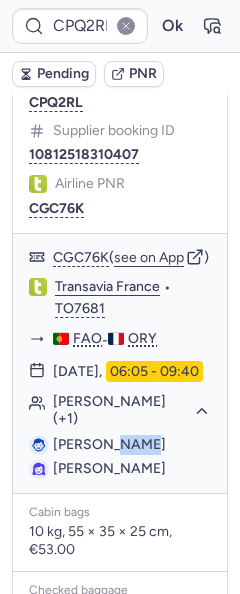 scroll, scrollTop: 300, scrollLeft: 0, axis: vertical 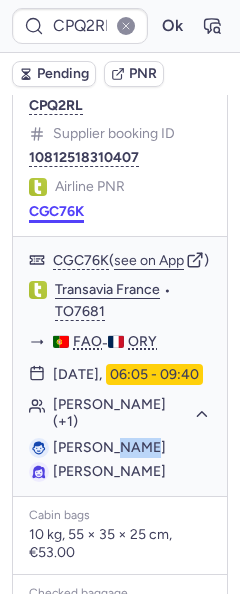 click on "CGC76K" at bounding box center [56, 212] 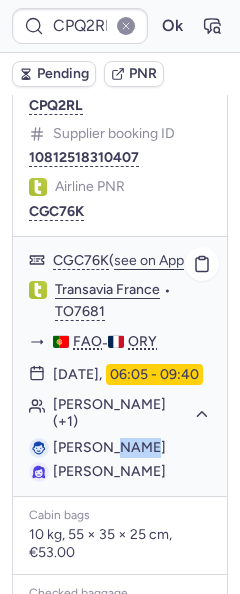 click on "[PERSON_NAME]" at bounding box center (109, 447) 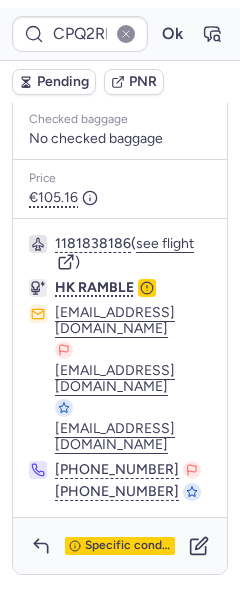 scroll, scrollTop: 799, scrollLeft: 0, axis: vertical 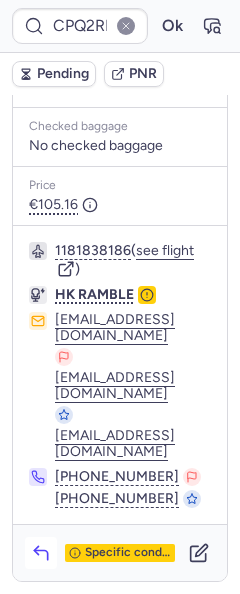 click 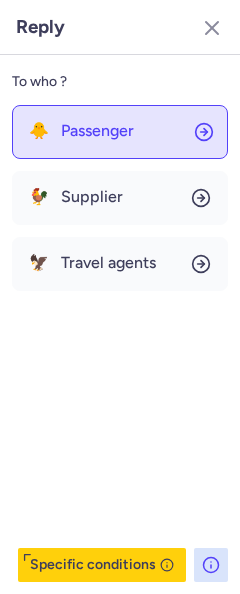 click on "🐥 Passenger" 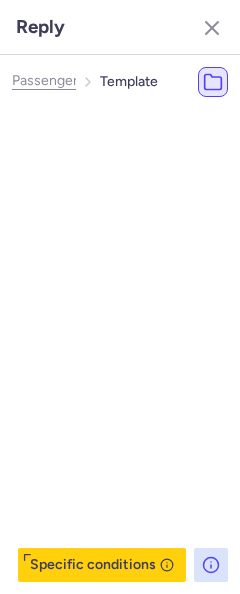 click at bounding box center [144, 124] 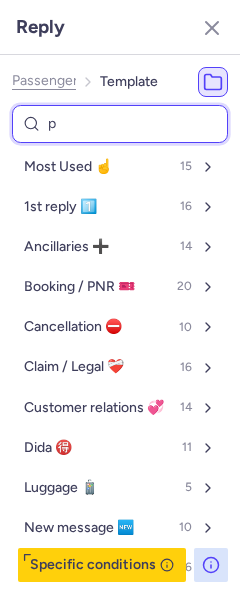 type on "pn" 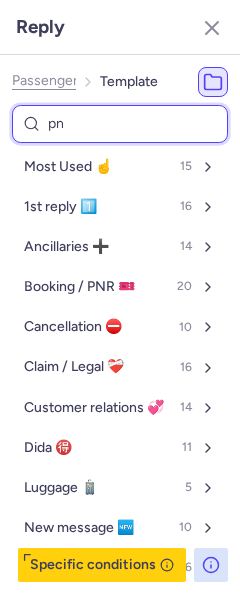 select on "en" 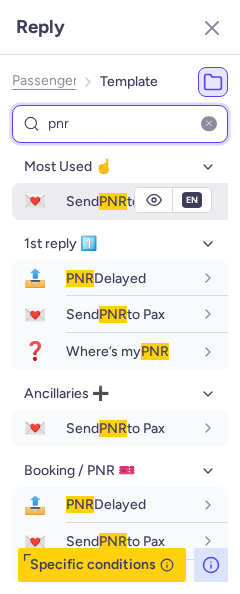 type on "pnr" 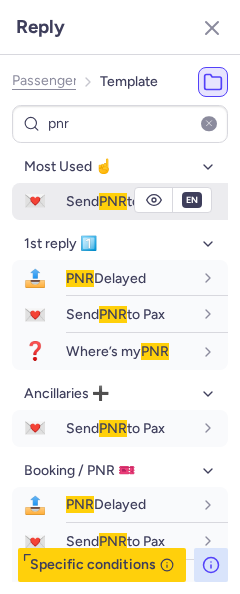 click on "💌" at bounding box center [35, 201] 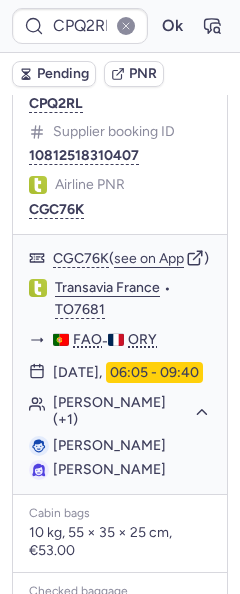 scroll, scrollTop: 299, scrollLeft: 0, axis: vertical 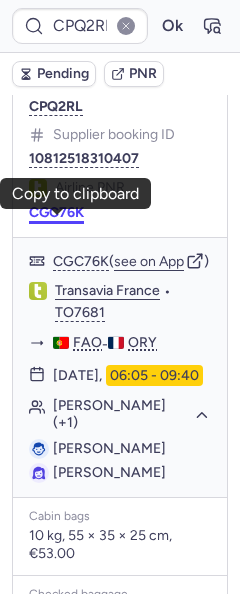 click on "CGC76K" at bounding box center [56, 213] 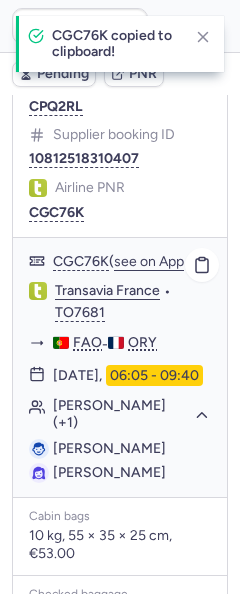 click on "Transavia France" 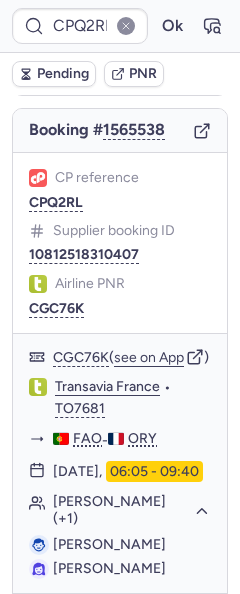 scroll, scrollTop: 199, scrollLeft: 0, axis: vertical 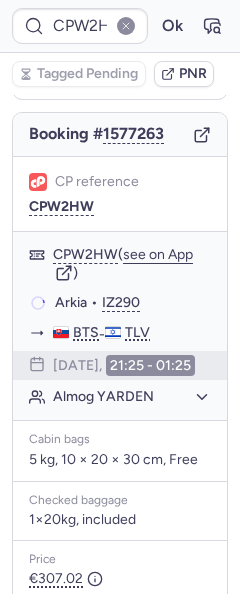 type on "CPY5VT" 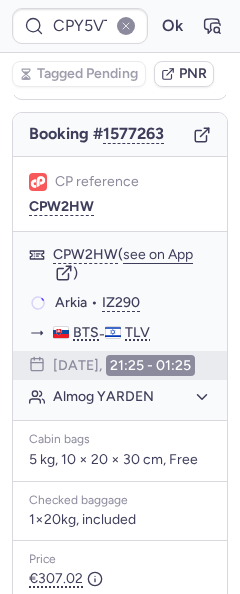 scroll, scrollTop: 228, scrollLeft: 0, axis: vertical 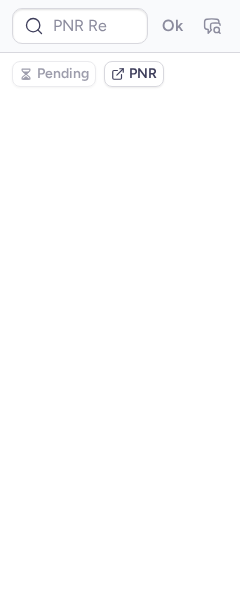 type on "CPW2HW" 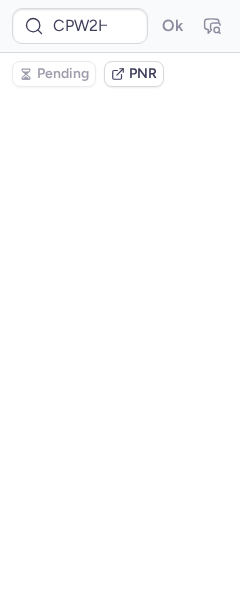 scroll, scrollTop: 0, scrollLeft: 0, axis: both 